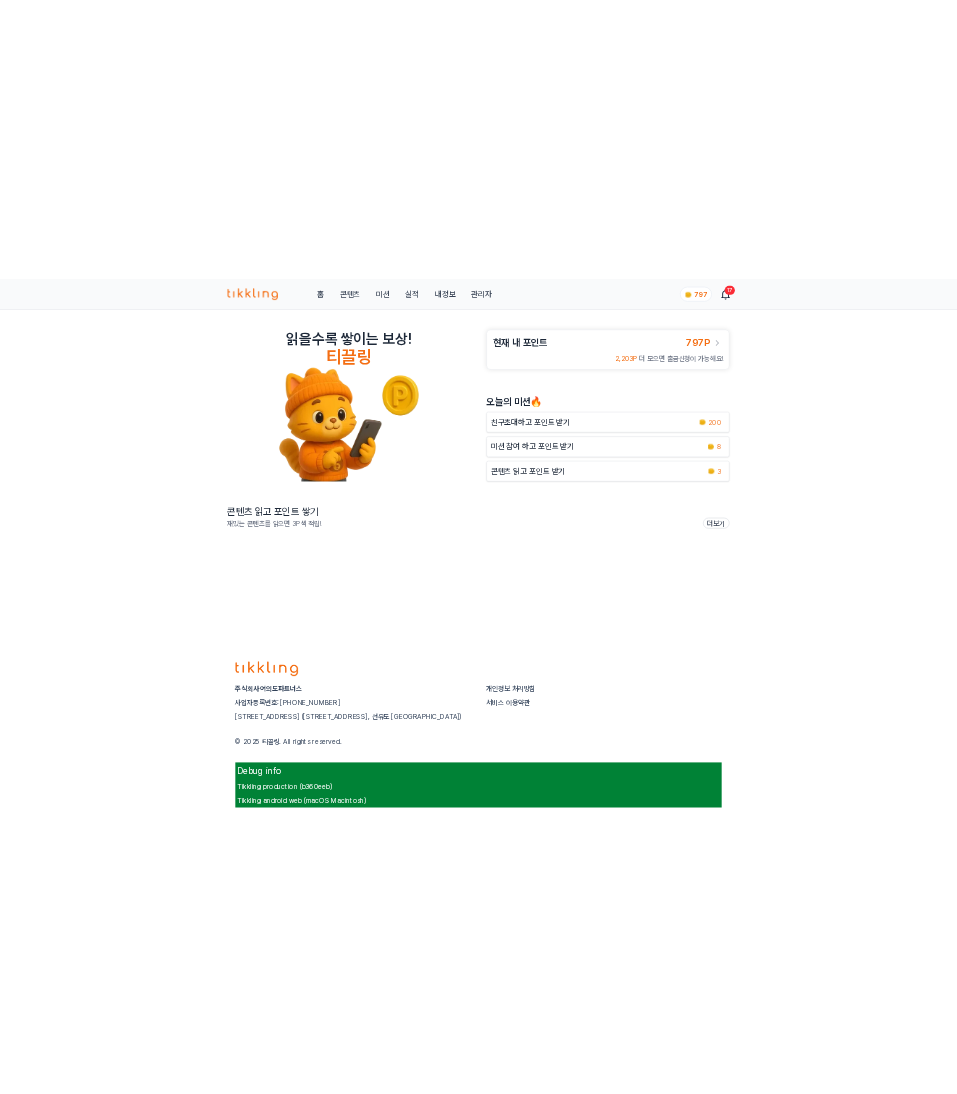 scroll, scrollTop: 0, scrollLeft: 0, axis: both 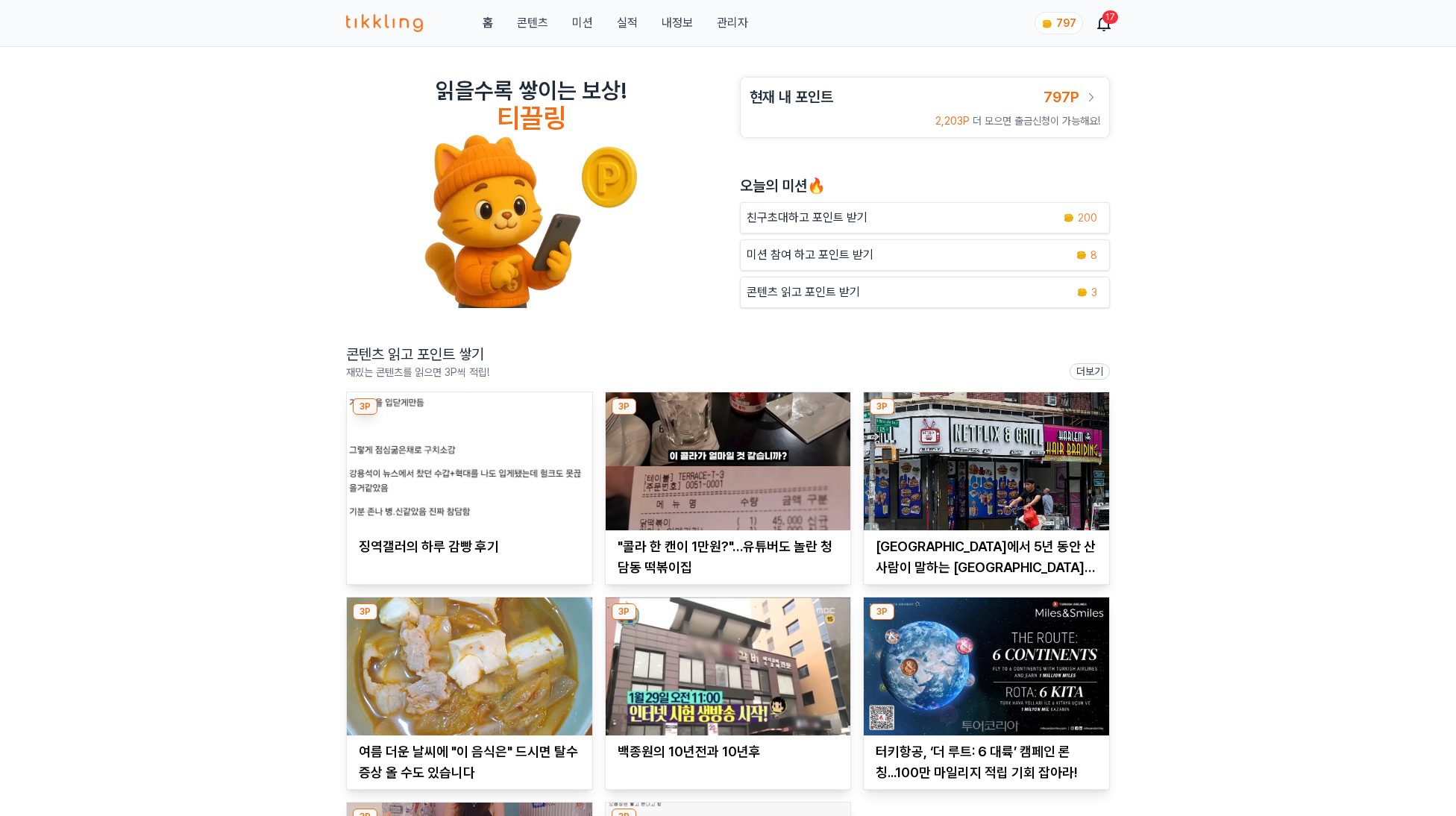 click on "읽을수록 쌓이는 보상!   티끌링       현재 내 포인트   797P     2,203P   더 모으면 출금신청이 가능해요!   오늘의 미션🔥   친구초대하고 포인트 받기     200   미션 참여 하고 포인트 받기     8   콘텐츠 읽고 포인트 받기     3   콘텐츠 읽고 포인트 쌓기   재밌는 콘텐츠를 읽으면 3P씩 적립!   더보기   3P     징역갤러의 하루 감빵 후기 3P     "콜라 한 캔이 1만원?"…유튜버도 놀란 청담동 떡볶이집 3P     뉴욕에서 5년 동안 산 사람이 말하는 뉴욕의 단점 		,, 3P     여름 더운 날씨에 "이 음식은" 드시면 탈수 증상 올 수도 있습니다 3P     백종원의 10년전과 10년후 3P     터키항공, ‘더 루트: 6 대륙’ 캠페인 론칭...100만 마일리지 적립 기회 잡아라! 3P     안선영, 캐나다 '이민설' 해명 "이민 NO, 아이 유학 위한 임시 거주지 이전" 3P     고민시가 별로 가망없는 이유" at bounding box center (728, 524) 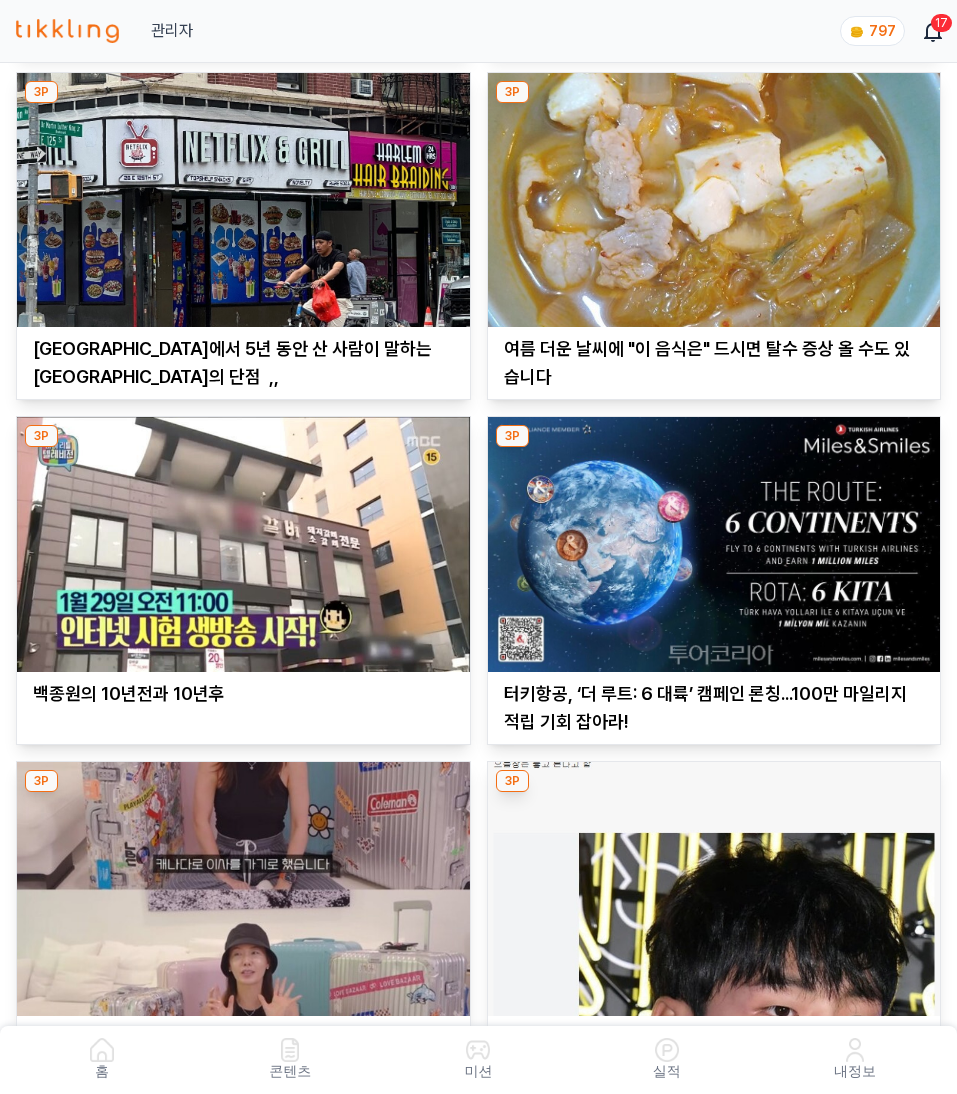 scroll, scrollTop: 1174, scrollLeft: 0, axis: vertical 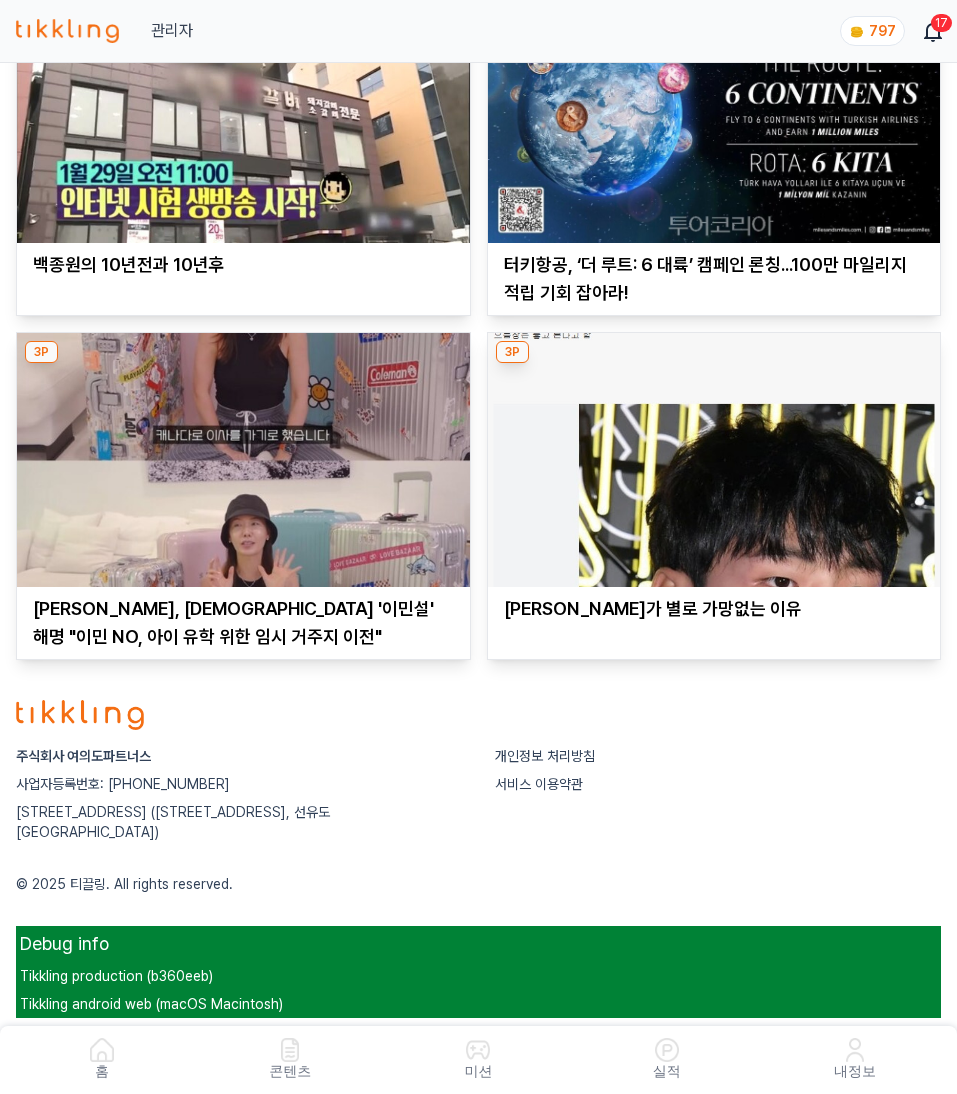 click on "개인정보 처리방침   서비스 이용약관" at bounding box center (718, 794) 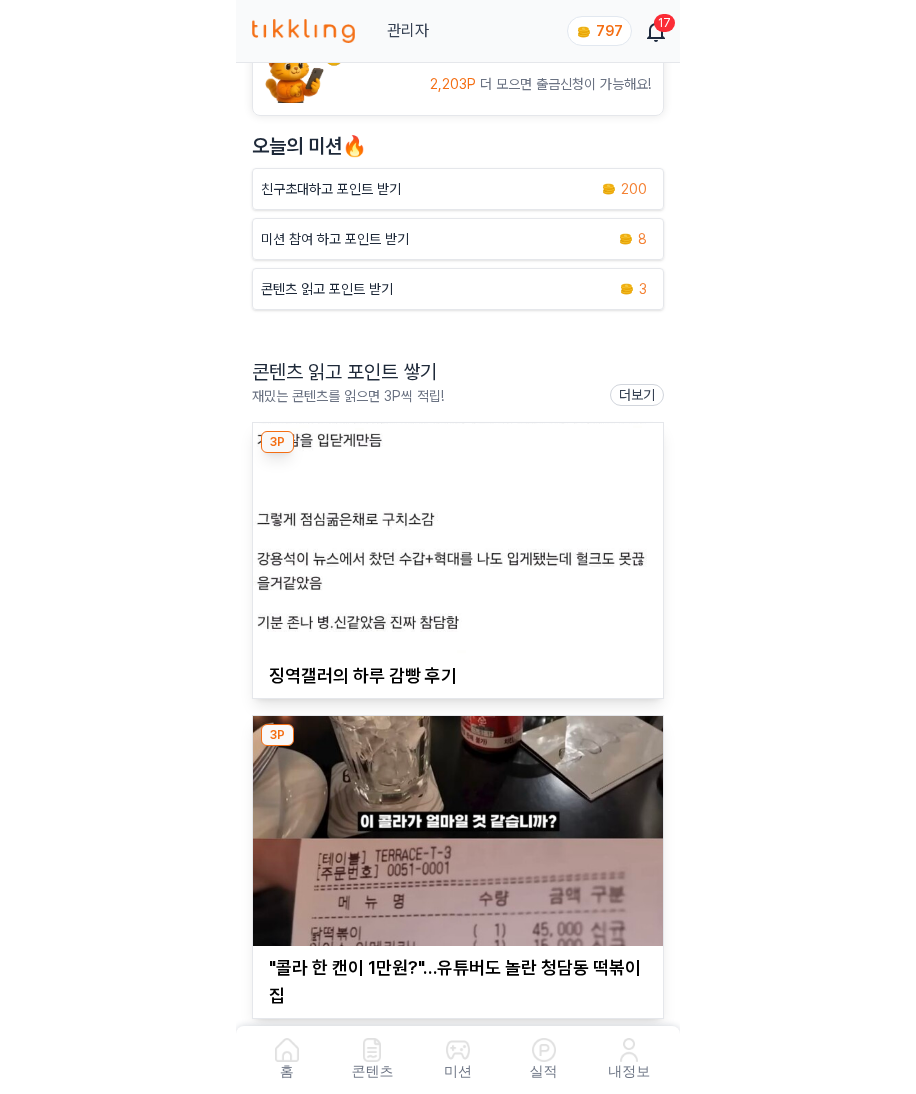 scroll, scrollTop: 0, scrollLeft: 0, axis: both 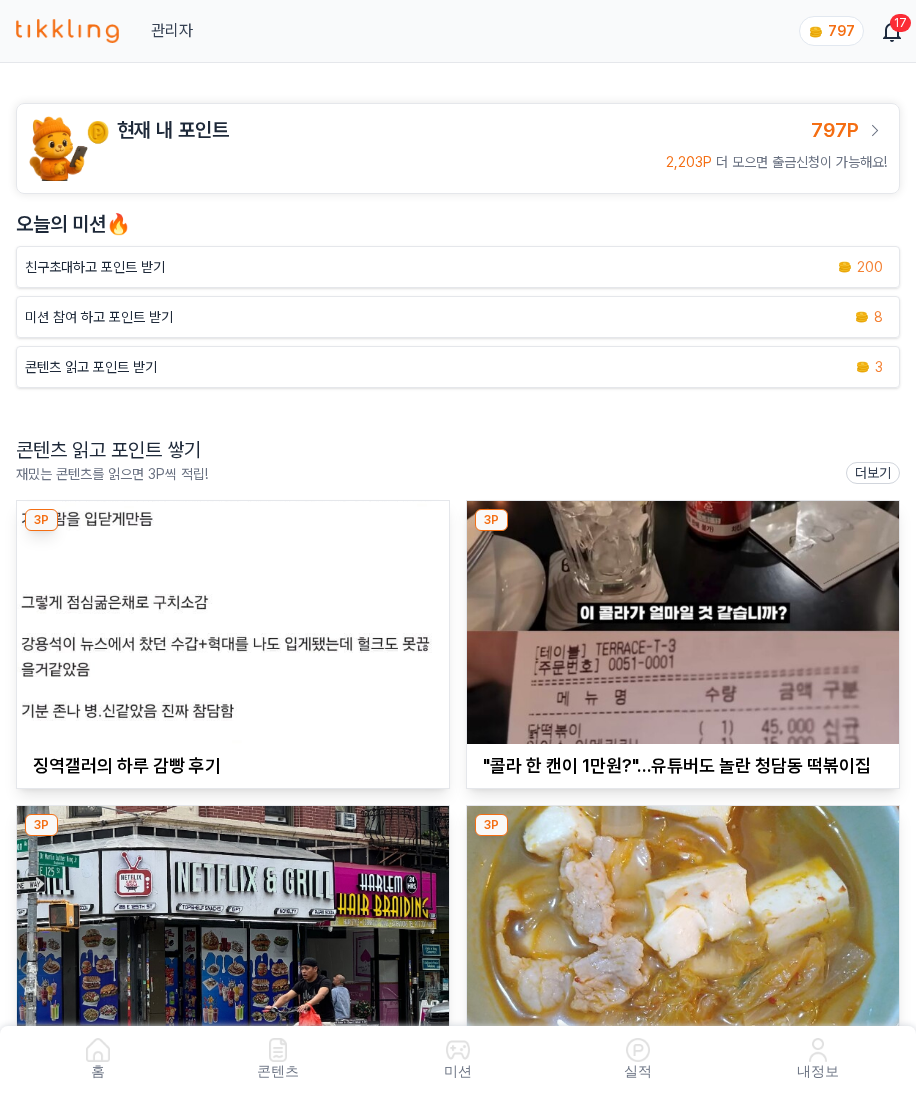 click on "읽을수록 쌓이는 보상!   티끌링       현재 내 포인트   797P     2,203P   더 모으면 출금신청이 가능해요!   오늘의 미션🔥   친구초대하고 포인트 받기     200   미션 참여 하고 포인트 받기     8   콘텐츠 읽고 포인트 받기     3   콘텐츠 읽고 포인트 쌓기   재밌는 콘텐츠를 읽으면 3P씩 적립!   더보기   3P     징역갤러의 하루 감빵 후기 3P     "콜라 한 캔이 1만원?"…유튜버도 놀란 청담동 떡볶이집 3P     뉴욕에서 5년 동안 산 사람이 말하는 뉴욕의 단점 		,, 3P     여름 더운 날씨에 "이 음식은" 드시면 탈수 증상 올 수도 있습니다 3P     백종원의 10년전과 10년후 3P     터키항공, ‘더 루트: 6 대륙’ 캠페인 론칭...100만 마일리지 적립 기회 잡아라! 3P     안선영, 캐나다 '이민설' 해명 "이민 NO, 아이 유학 위한 임시 거주지 이전" 3P     고민시가 별로 가망없는 이유" at bounding box center (458, 929) 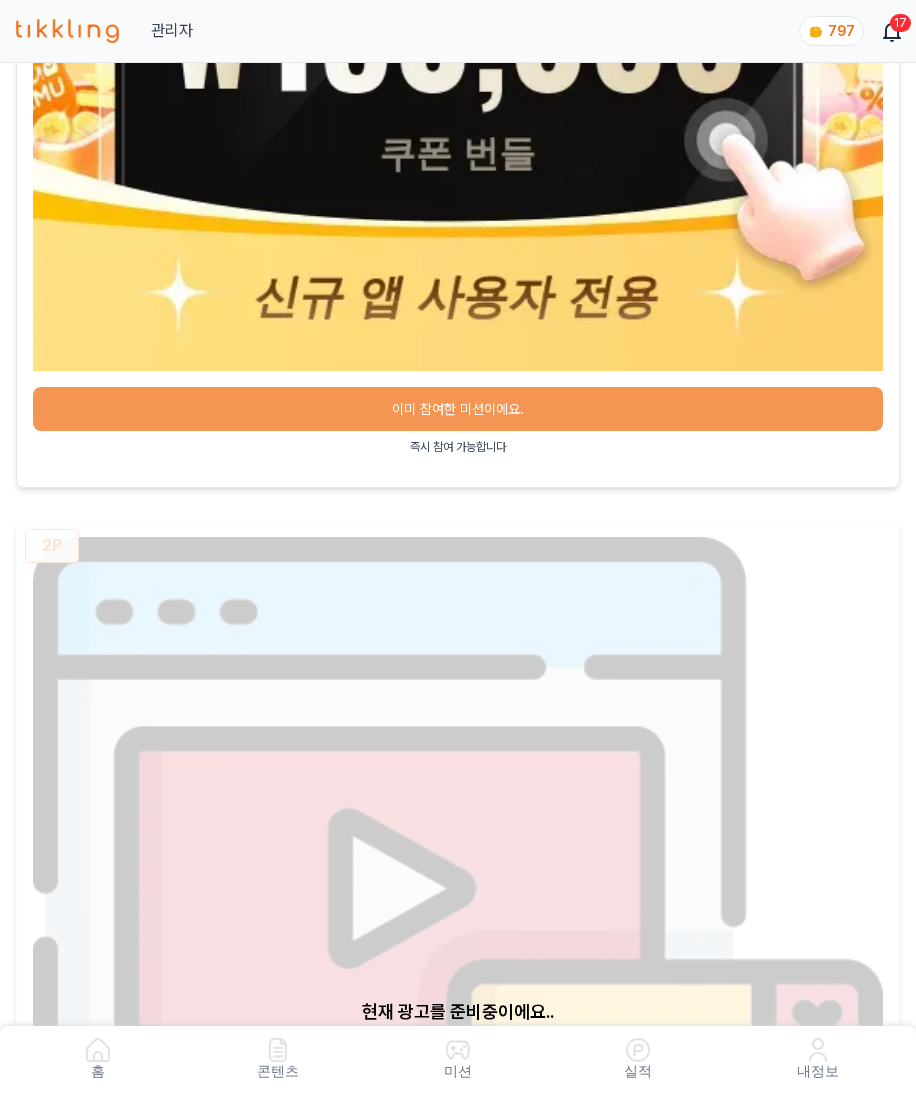 scroll, scrollTop: 3188, scrollLeft: 0, axis: vertical 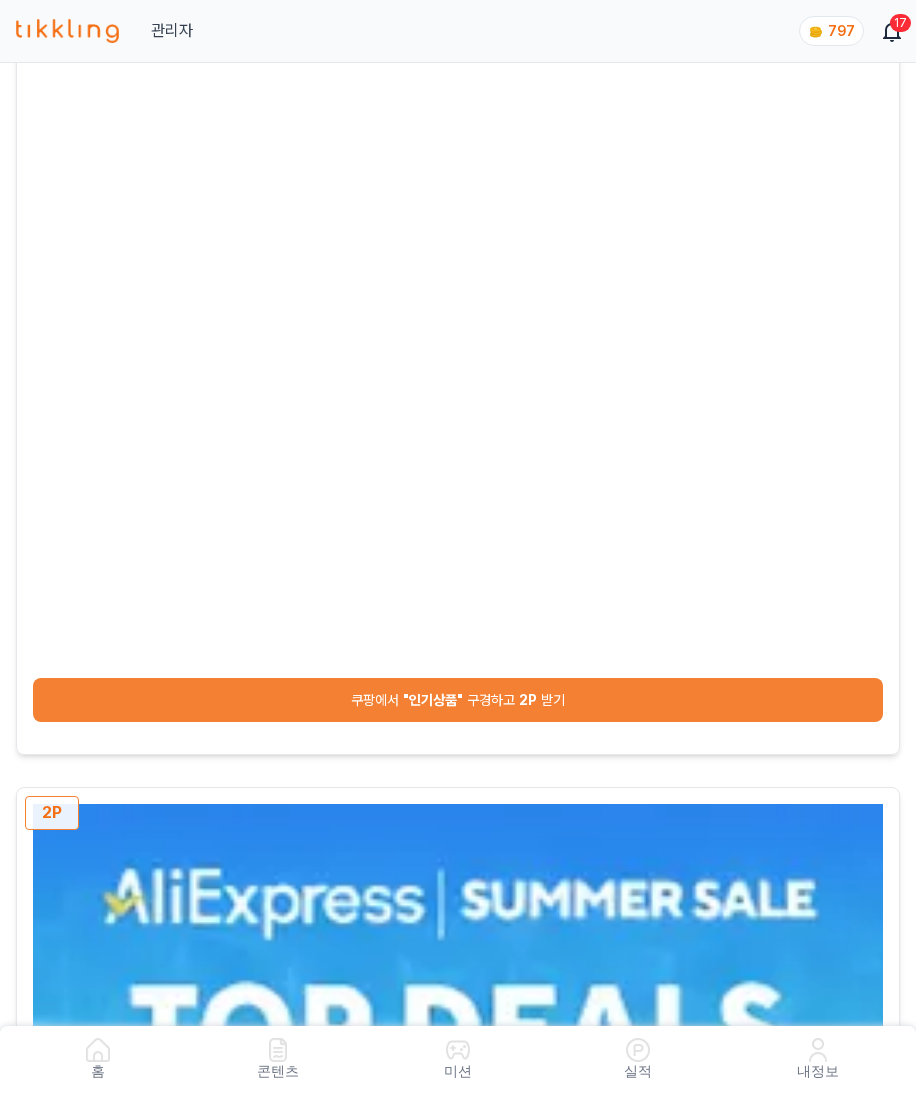 click on "쿠팡에서 "인기상품"  구경하고  2P  받기" at bounding box center (458, 700) 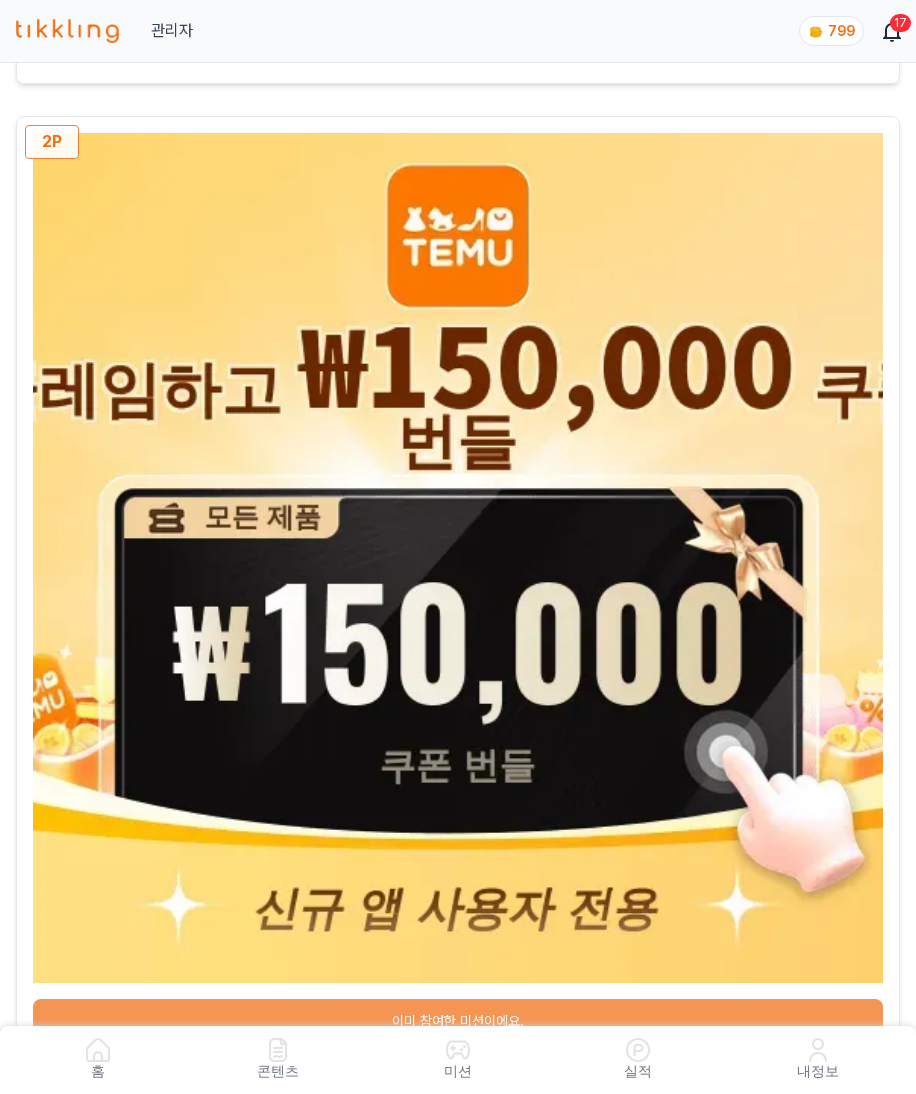scroll, scrollTop: 3617, scrollLeft: 0, axis: vertical 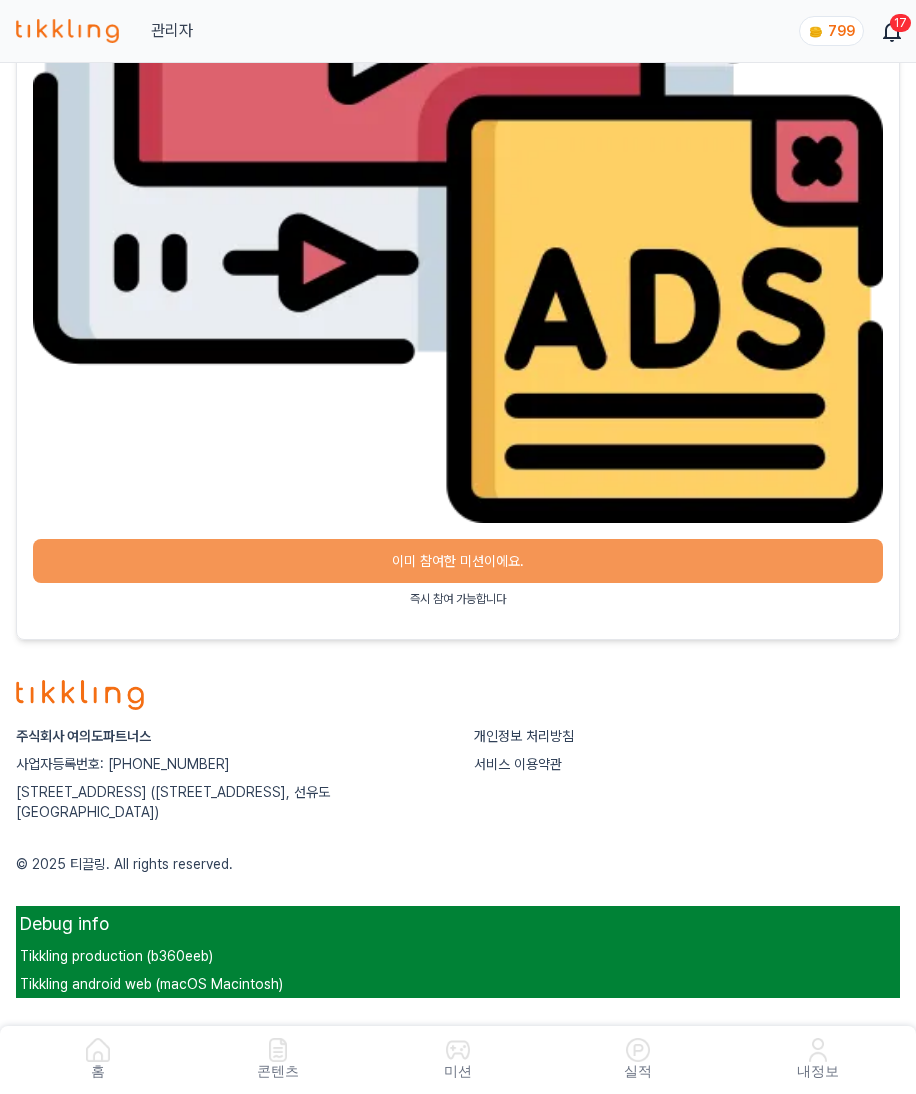 click on "주식회사 여의도파트너스   사업자등록번호: 722-87-02128   서울특별시 영등포구 양평로 157, 606호 (양평동5가, 선유도 투웨니퍼스트밸리)   개인정보 처리방침   서비스 이용약관   © 2025 티끌링. All rights reserved.   Debug info   Tikkling production (b360eeb)   Tikkling android web  (macOS Macintosh)" at bounding box center (458, 831) 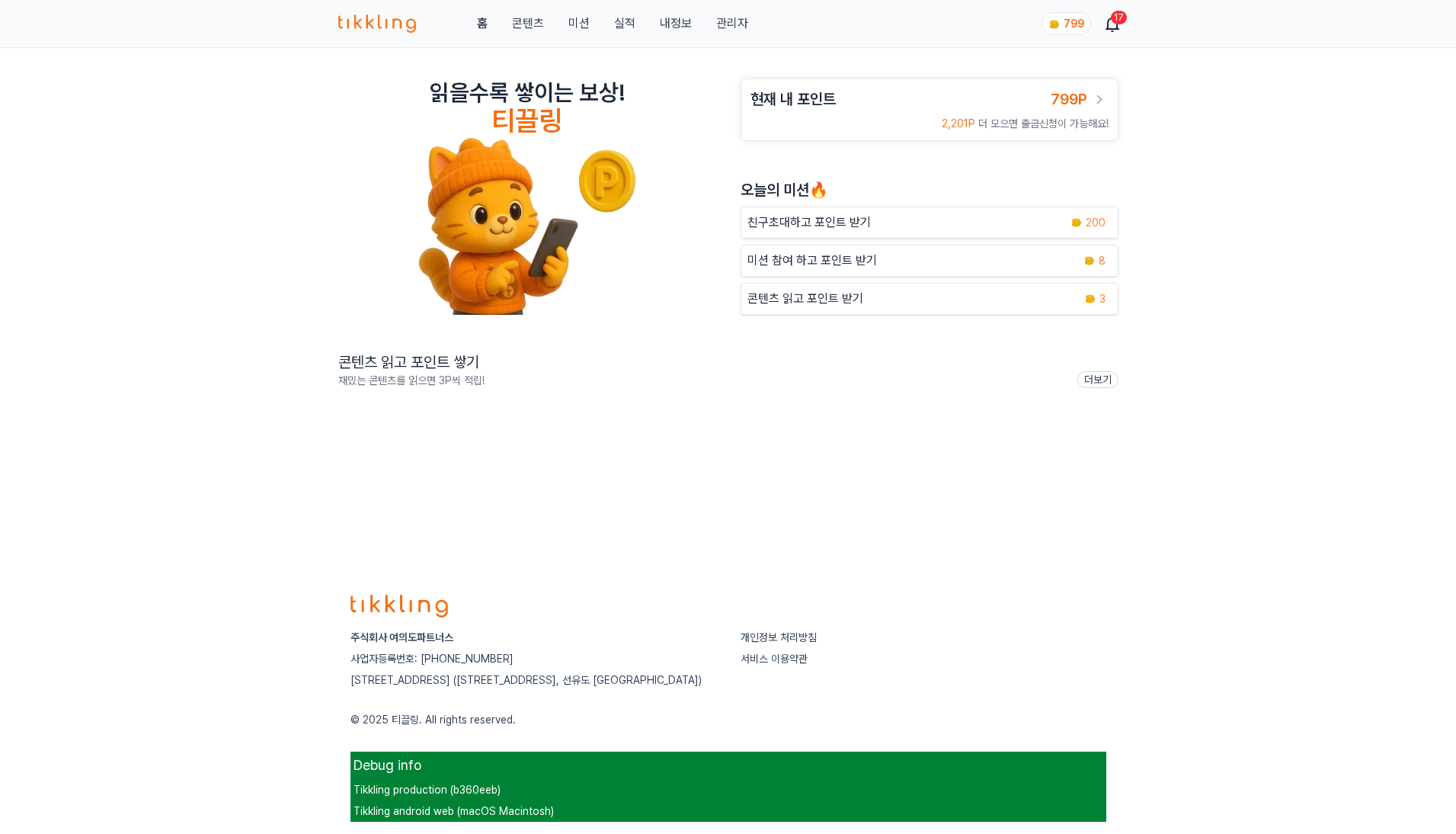 scroll, scrollTop: 0, scrollLeft: 0, axis: both 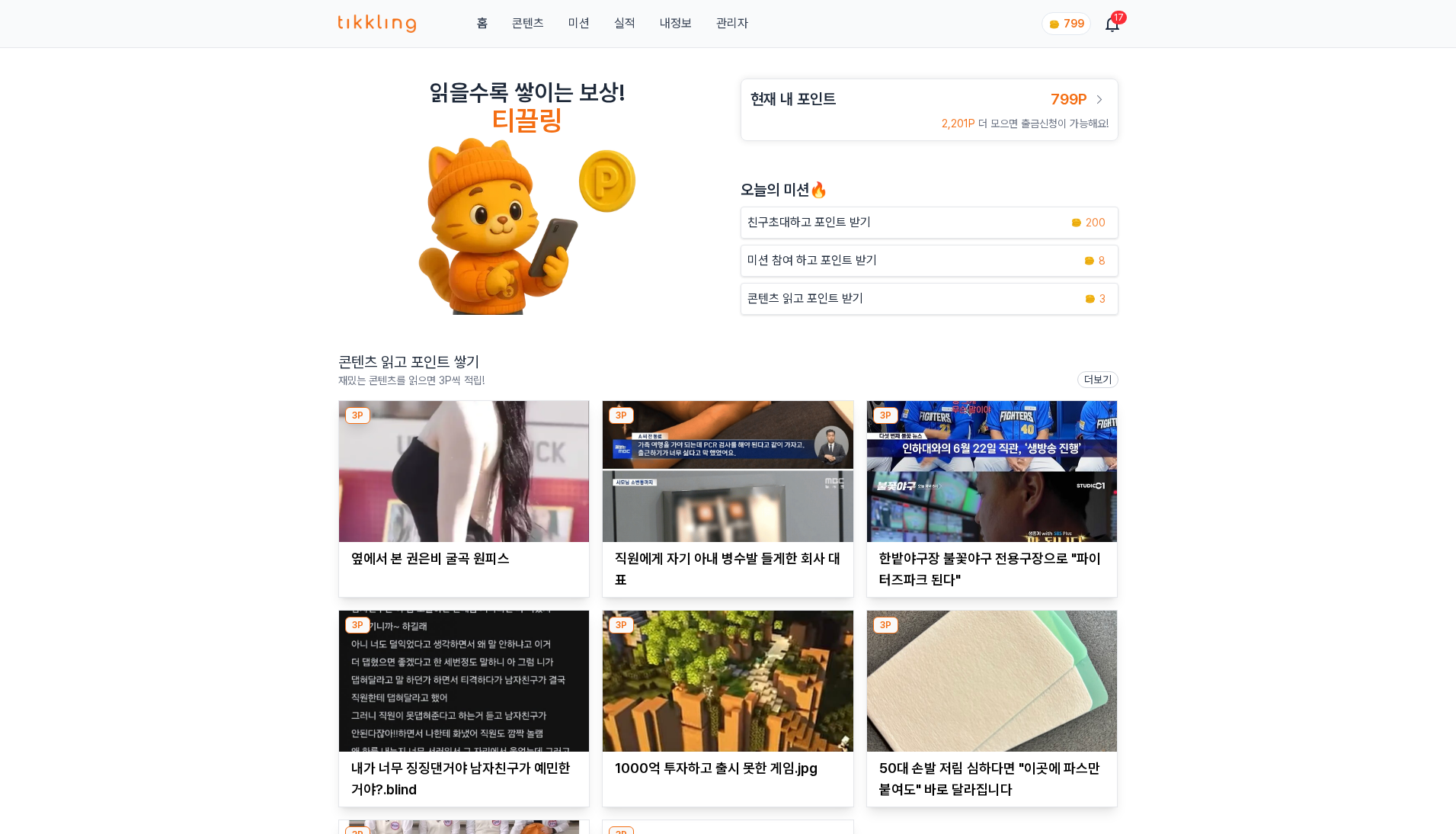 click on "읽을수록 쌓이는 보상!   티끌링       현재 내 포인트   799P     2,201P   더 모으면 출금신청이 가능해요!   오늘의 미션🔥   친구초대하고 포인트 받기     200   미션 참여 하고 포인트 받기     8   콘텐츠 읽고 포인트 받기     3" at bounding box center [728, 197] 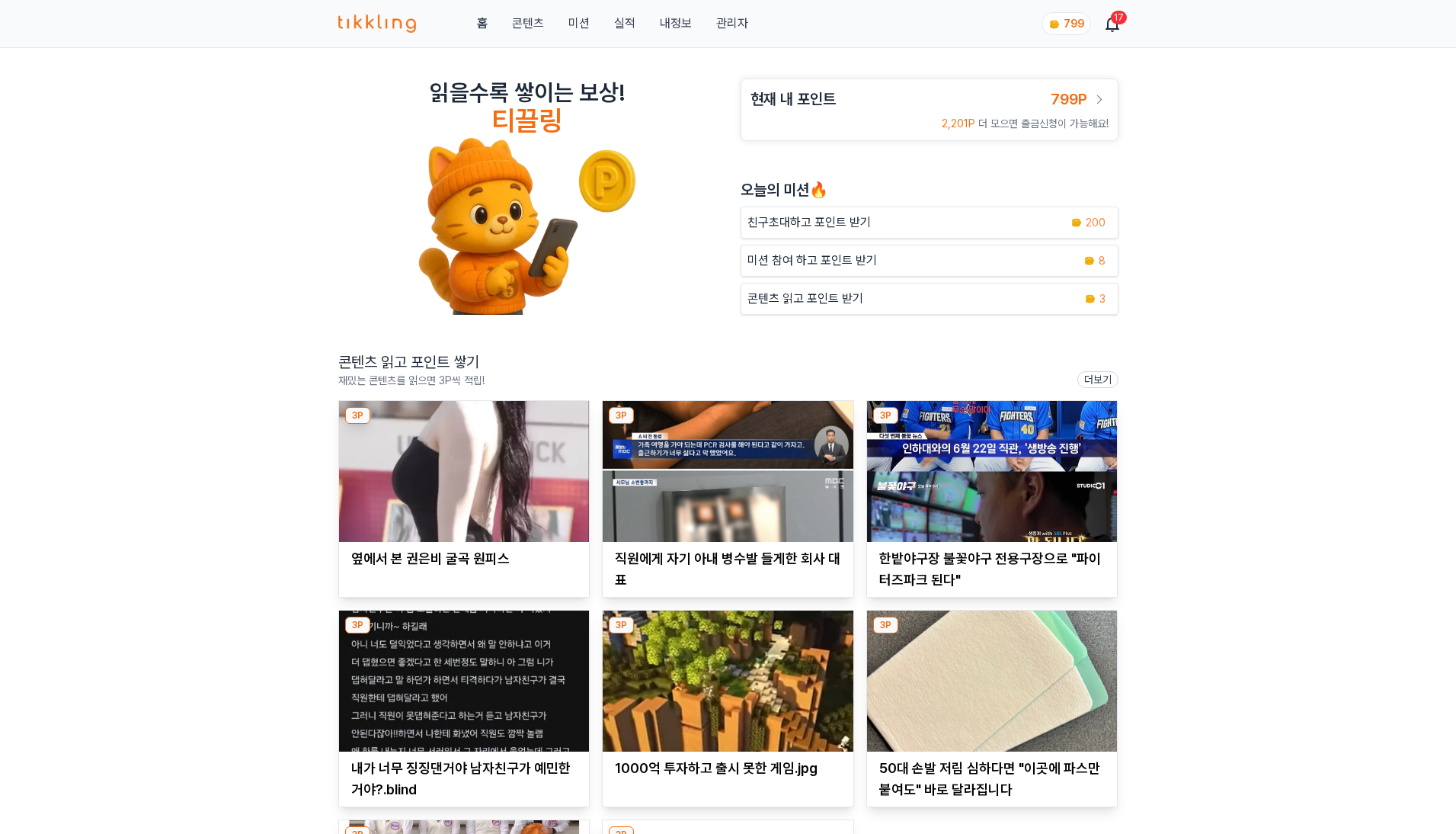 click on "관리자" at bounding box center (732, 24) 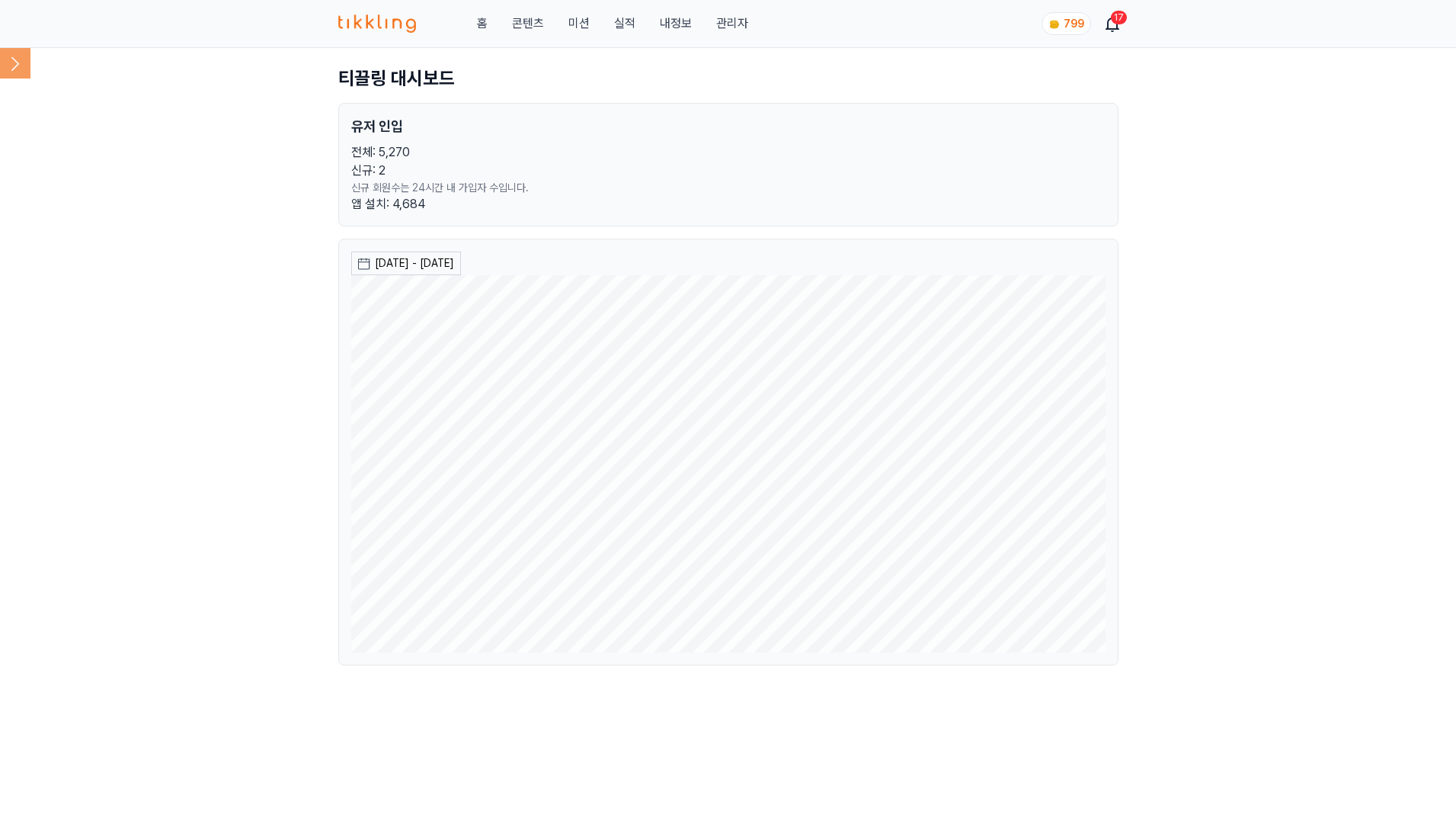 click 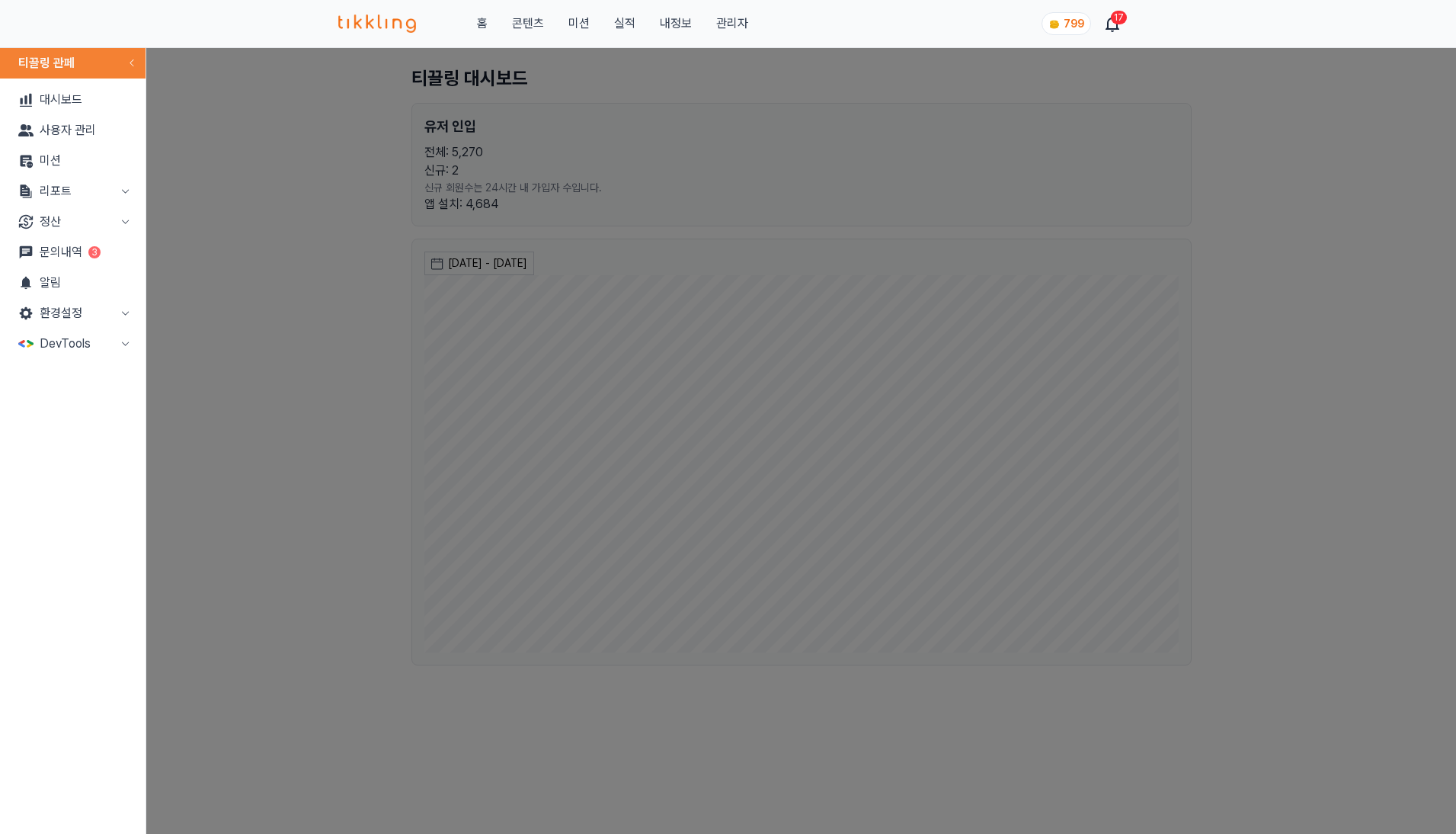 click on "정산" at bounding box center [72, 222] 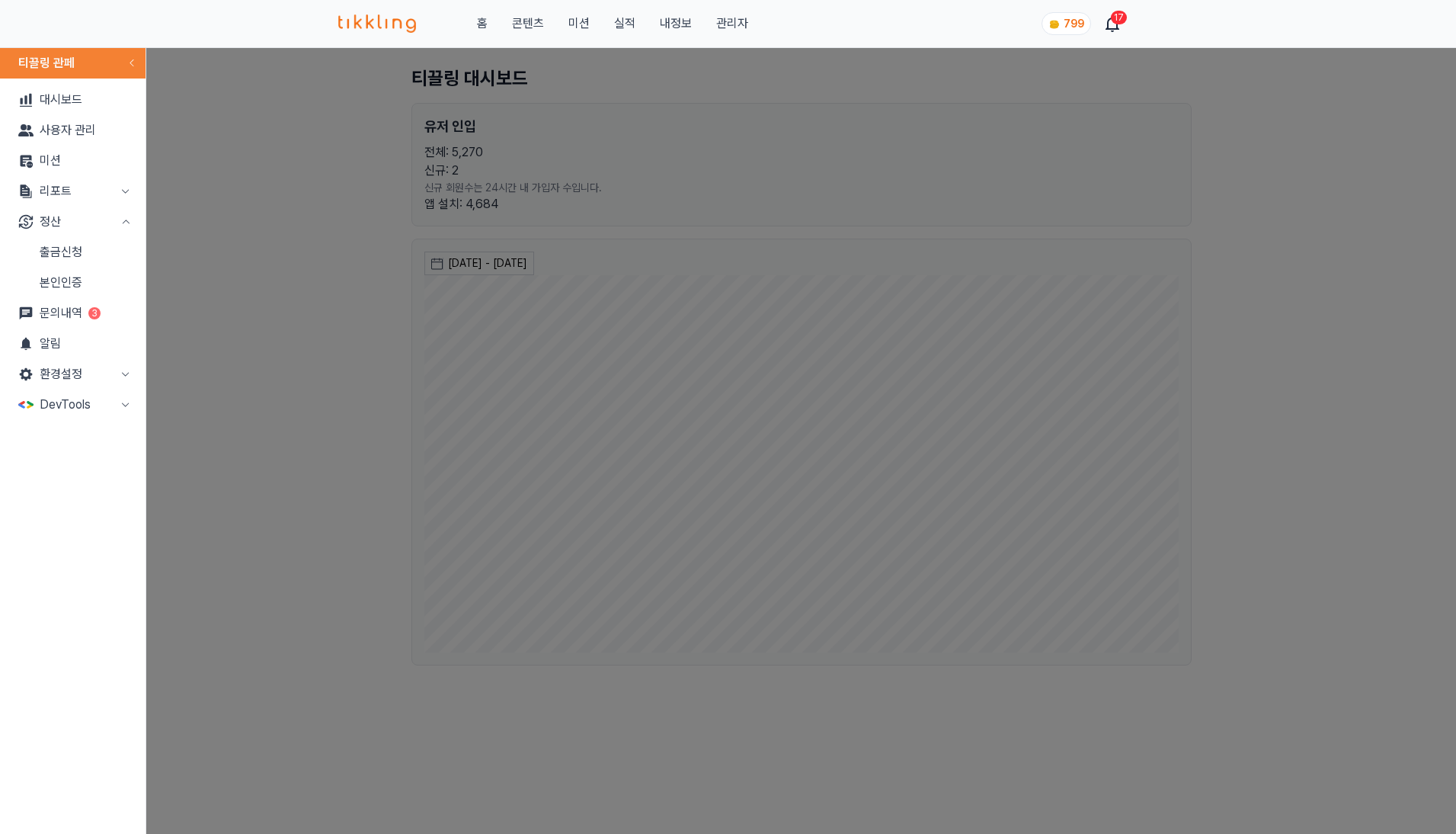 click on "정산" at bounding box center (72, 222) 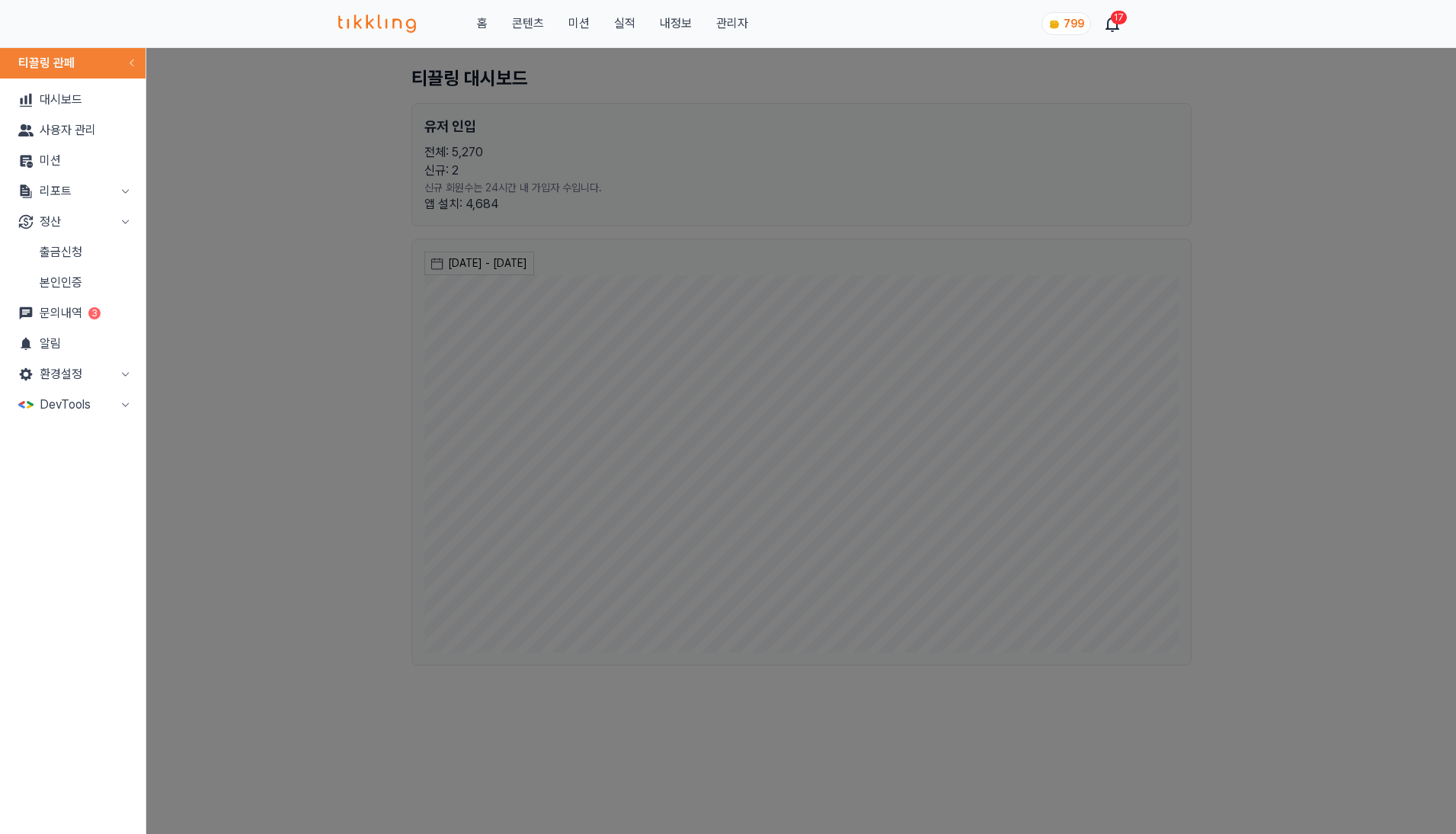 click on "리포트" at bounding box center (72, 191) 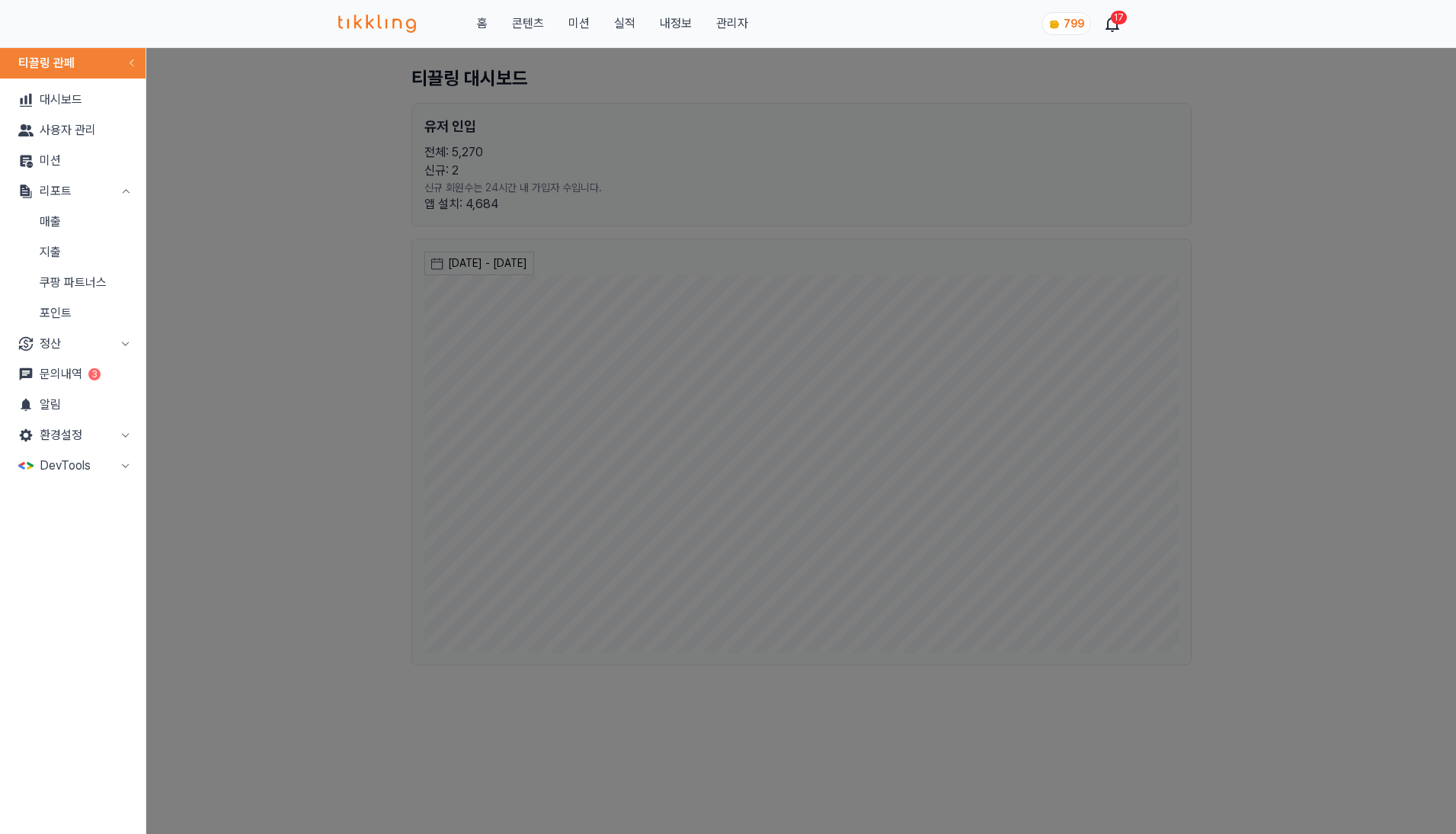 click on "3" 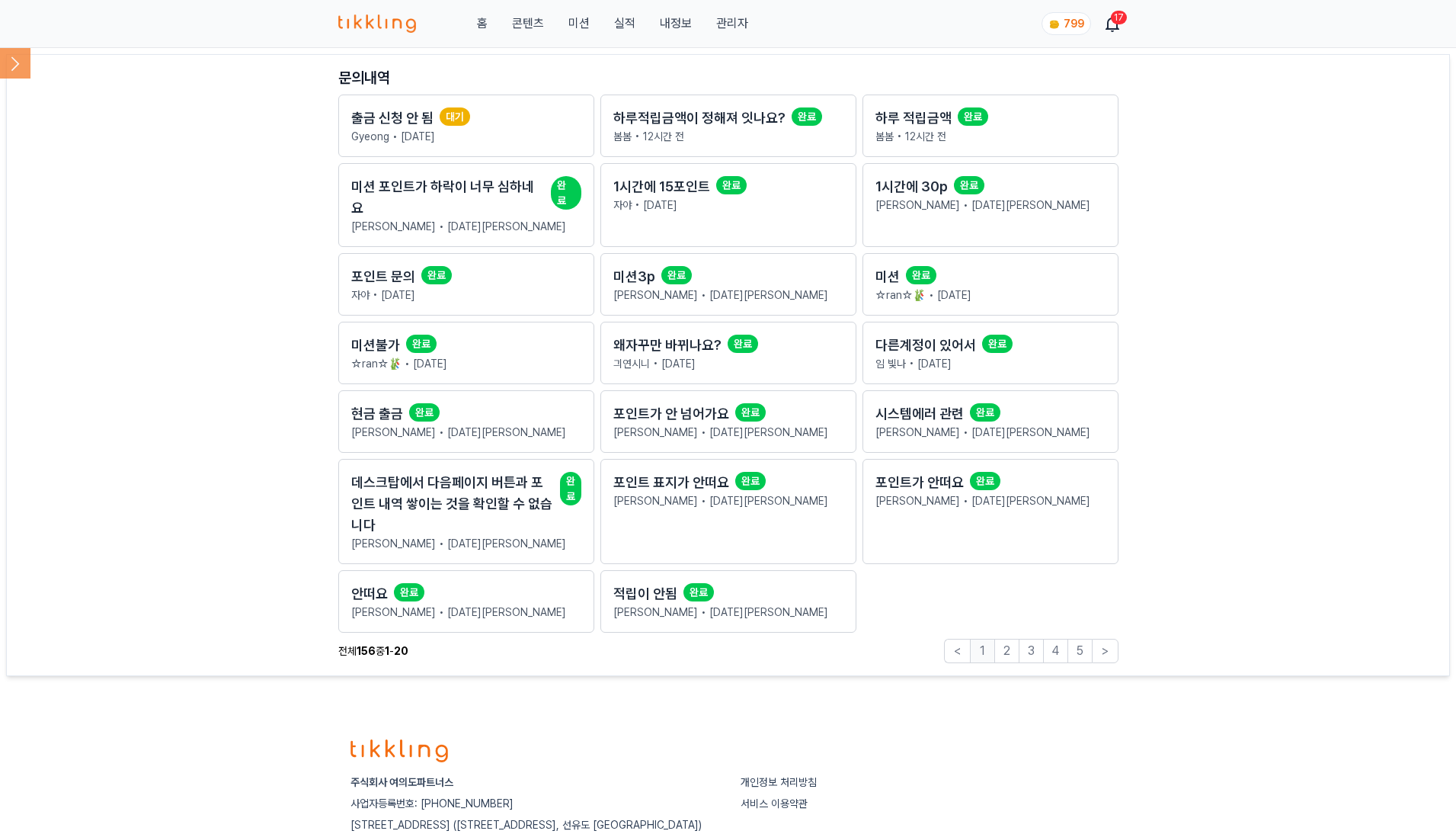 click on "문의내역   출금 신청 안 됨   대기   Gyeong • 4일 전 하루적립금액이 정해져 잇나요?   완료   봄봄 • 12시간 전 하루 적립금액   완료   봄봄 • 12시간 전 미션 포인트가 하락이 너무 심하네요   완료   이희원 • 3일 전 1시간에  15포인트   완료   자야 • 4일 전 1시간에  30p   완료   김은희 • 5일 전 포인트 문의   완료   자야 • 5일 전 미션3p   완료   김은희 • 9일 전 미션   완료   ☆ran☆🎋 • 13일 전 미션불가   완료   ☆ran☆🎋 • 14일 전 왜자꾸만 바뀌나요?   완료   긔연시니 • 17일 전 다른계정이 있어서   완료   임 빛나 • 17일 전 현금 출금    완료   송지윤 • 18일 전 포인트가 안 넘어가요   완료   송진영 • 18일 전 시스템에러 관련   완료   김진석 • 18일 전 데스크탑에서 다음페이지 버튼과 포인트 내역 쌓이는 것을 확인할 수 없습니다   완료   이희원 • 20일 전" at bounding box center (728, 365) 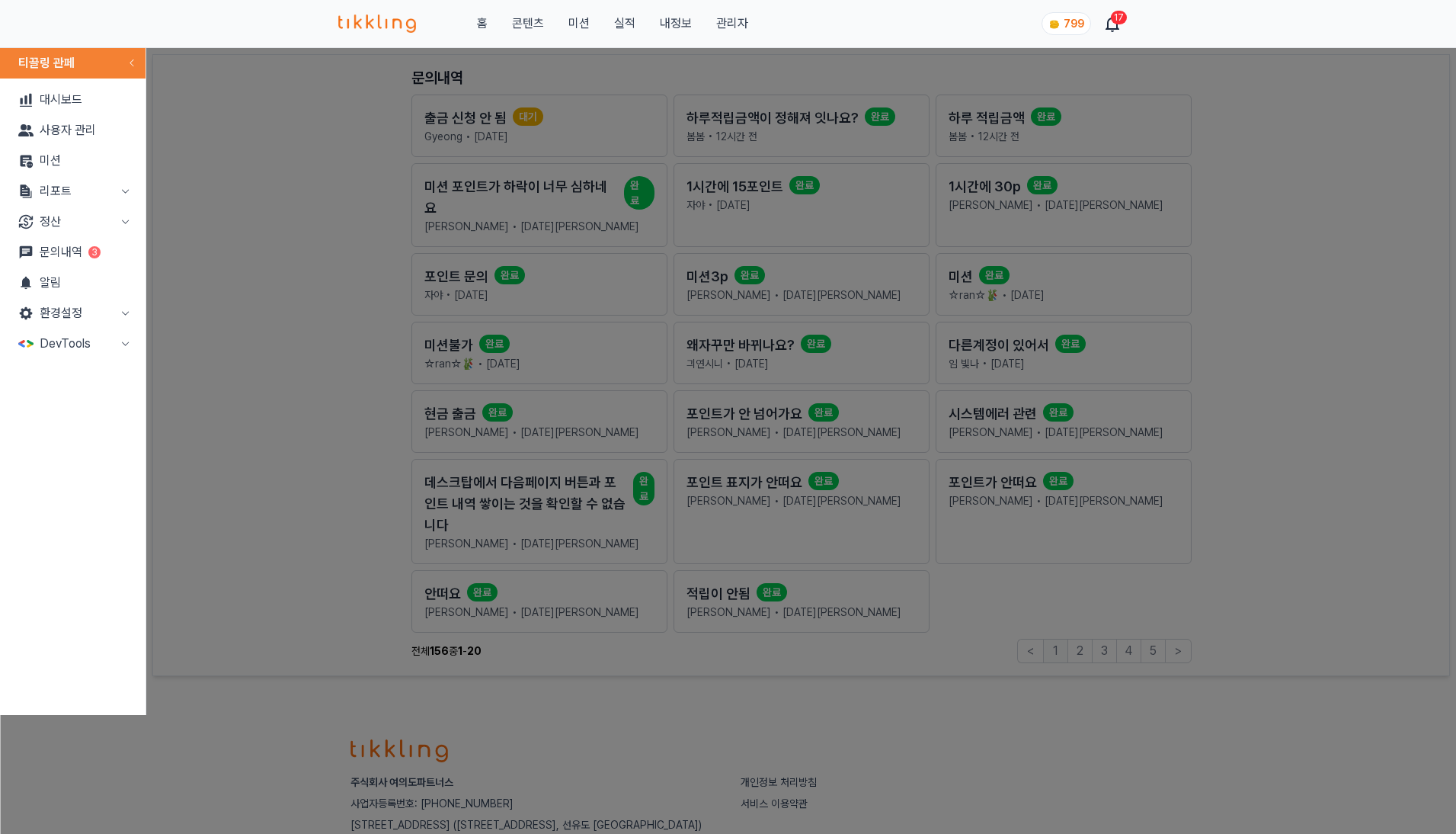 click 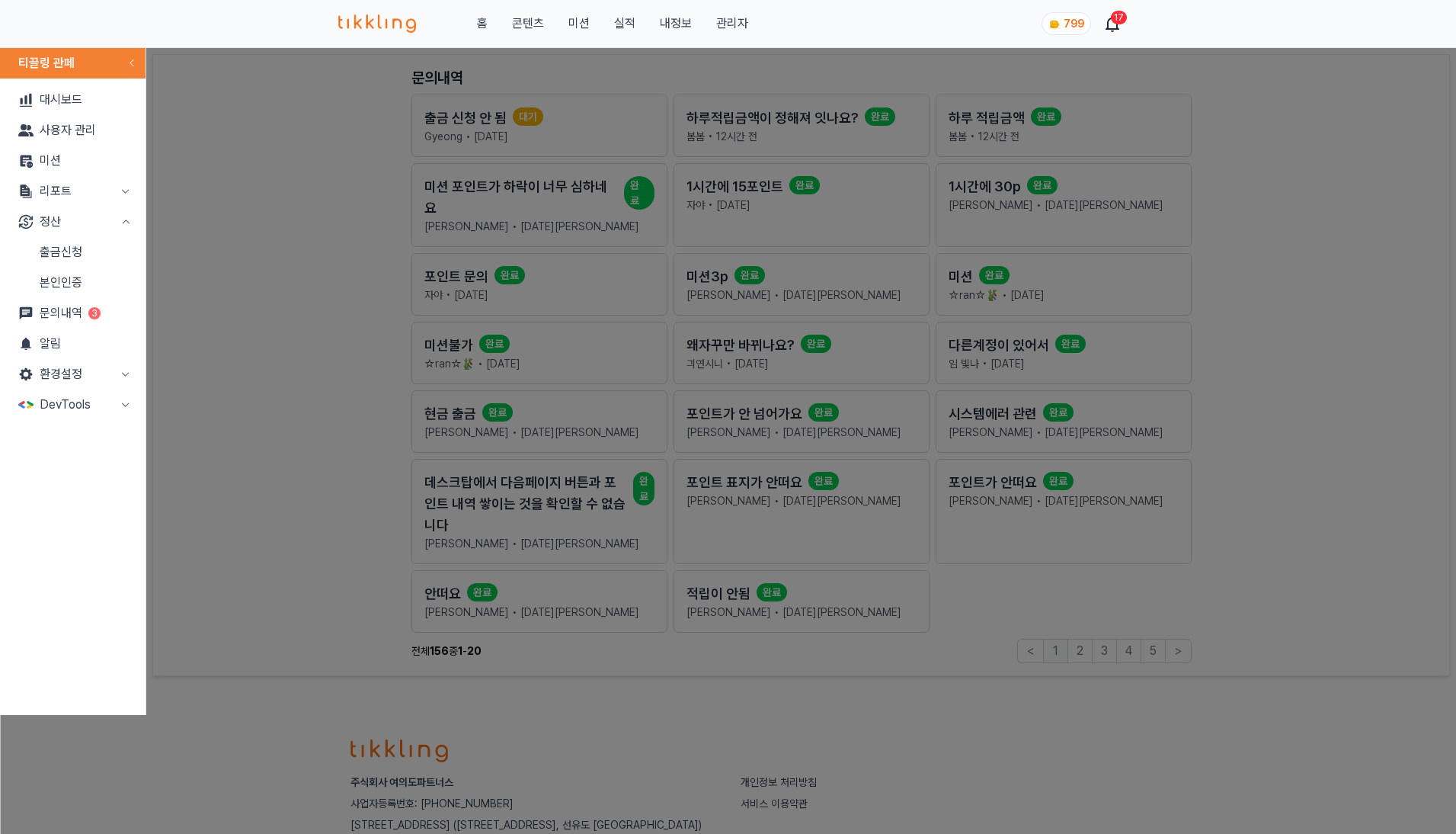 click on "리포트" at bounding box center (72, 191) 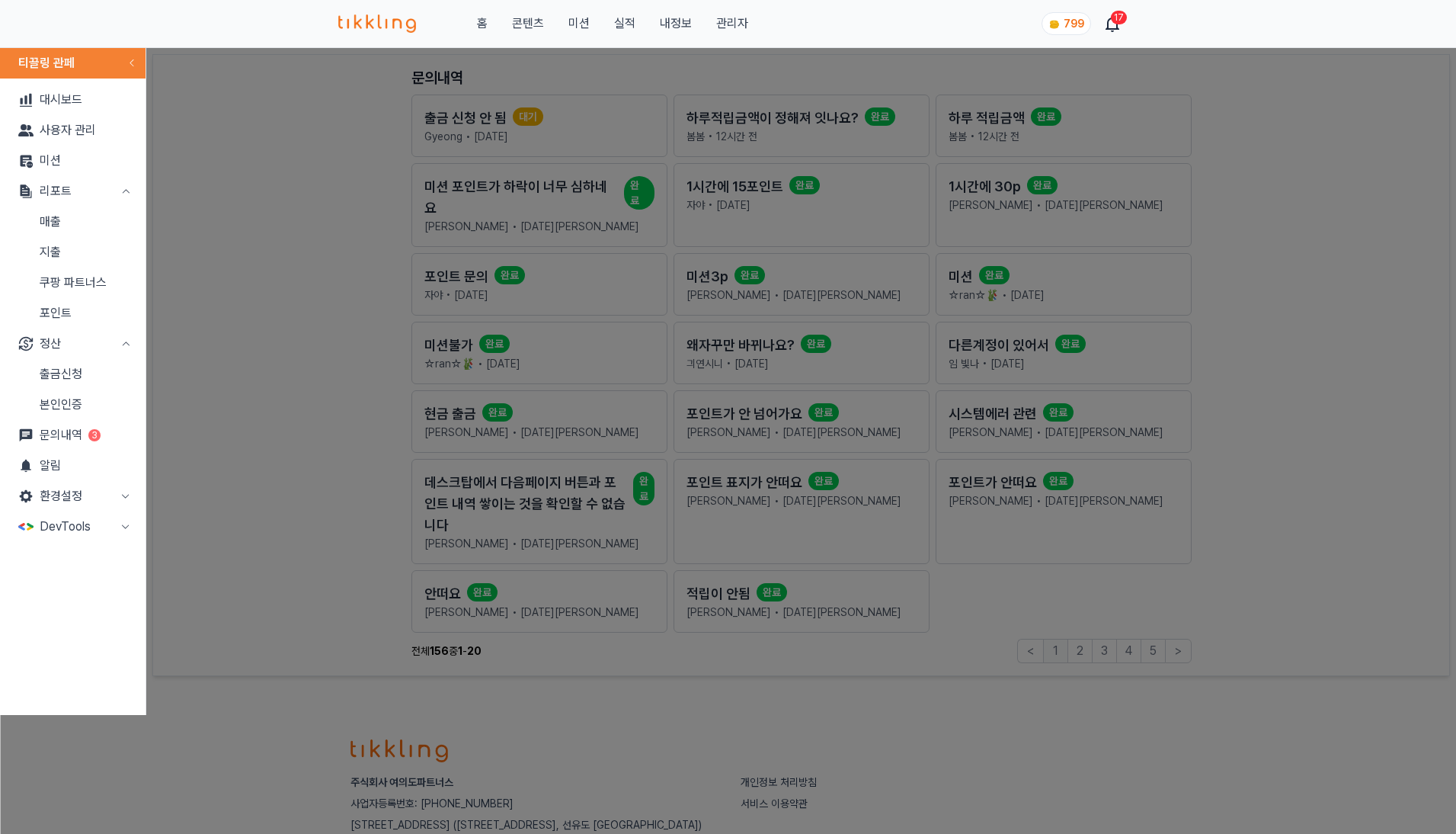 click on "사용자 관리" at bounding box center [72, 130] 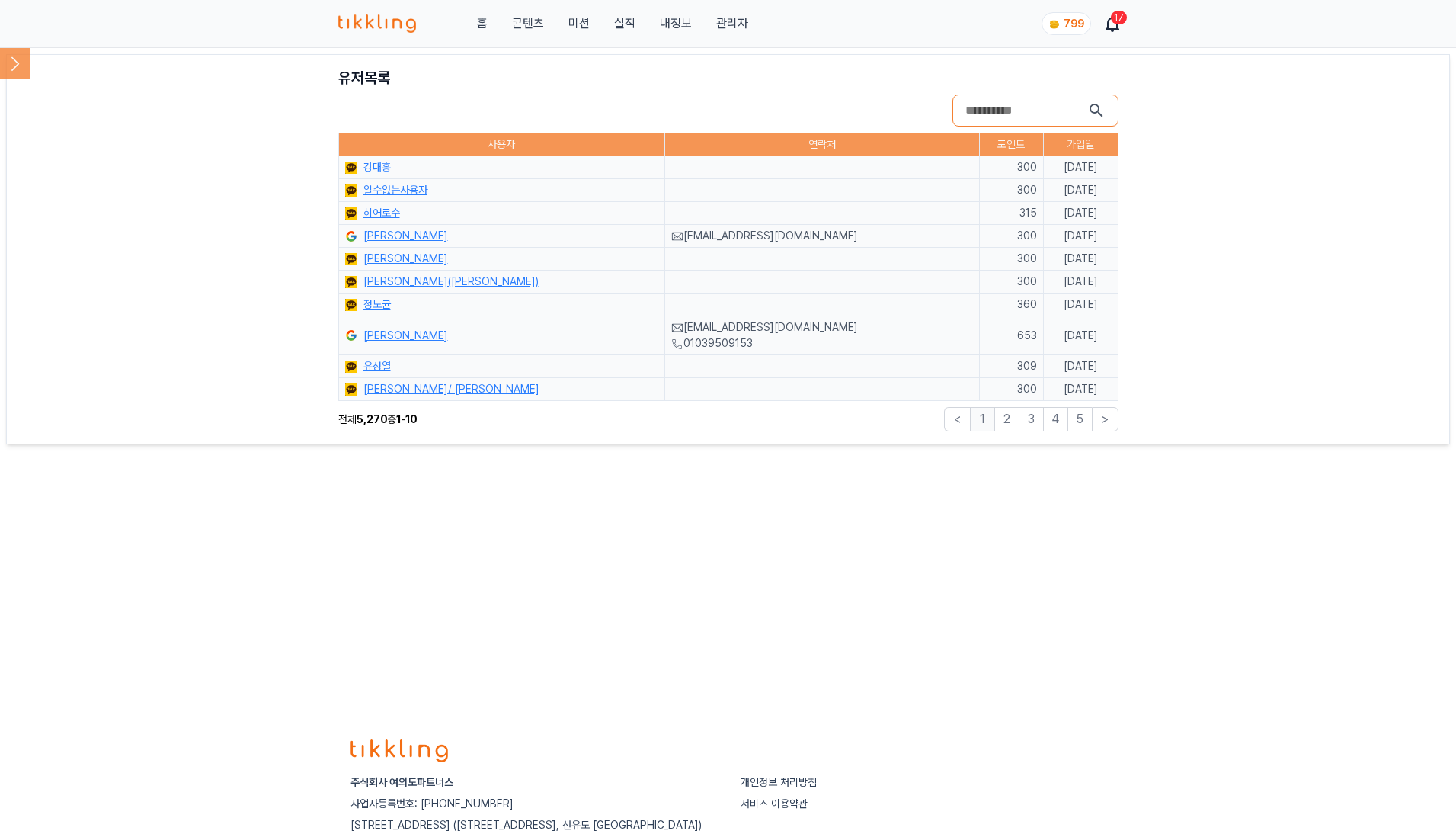 click on "알수없는사용자" 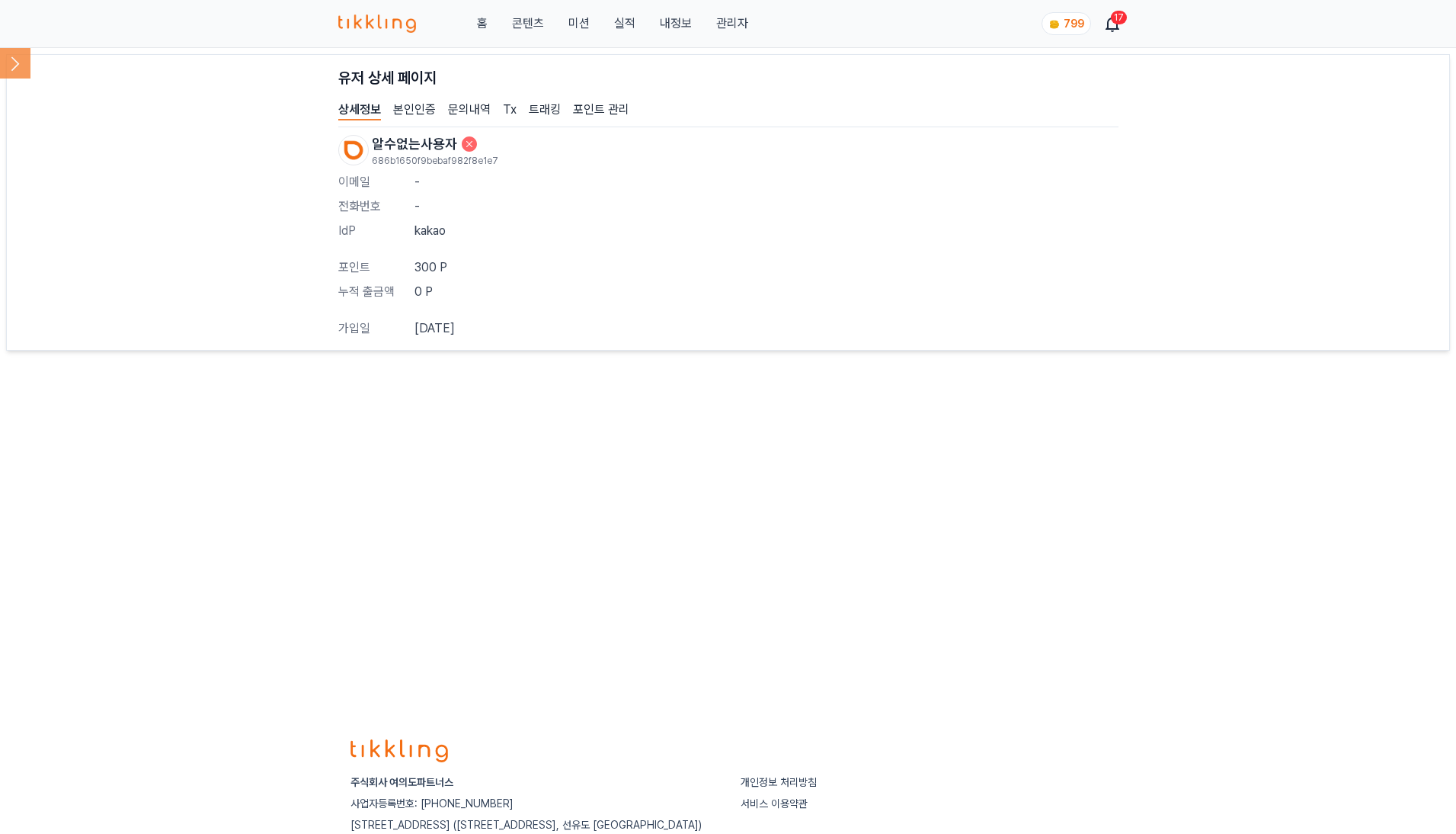 scroll, scrollTop: 0, scrollLeft: 0, axis: both 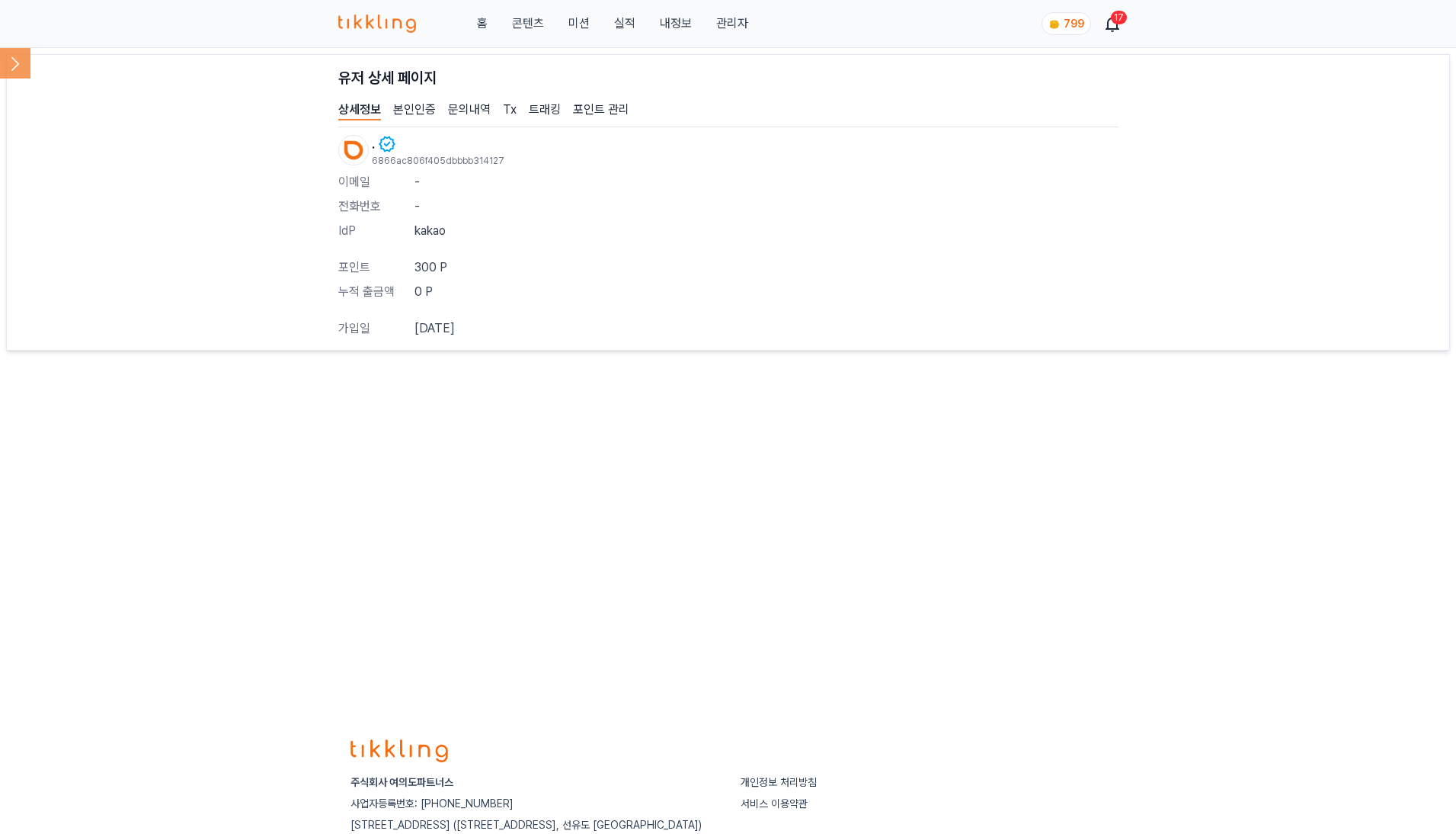 click on "유저 상세 페이지   상세정보 본인인증 문의내역 Tx 트래킹 포인트 관리     .     6866ac806f405dbbbb314127   이메일   -   전화번호   -   IdP   kakao   포인트   300 P   누적 출금액   0 P   가입일   [DATE]" at bounding box center (728, 202) 